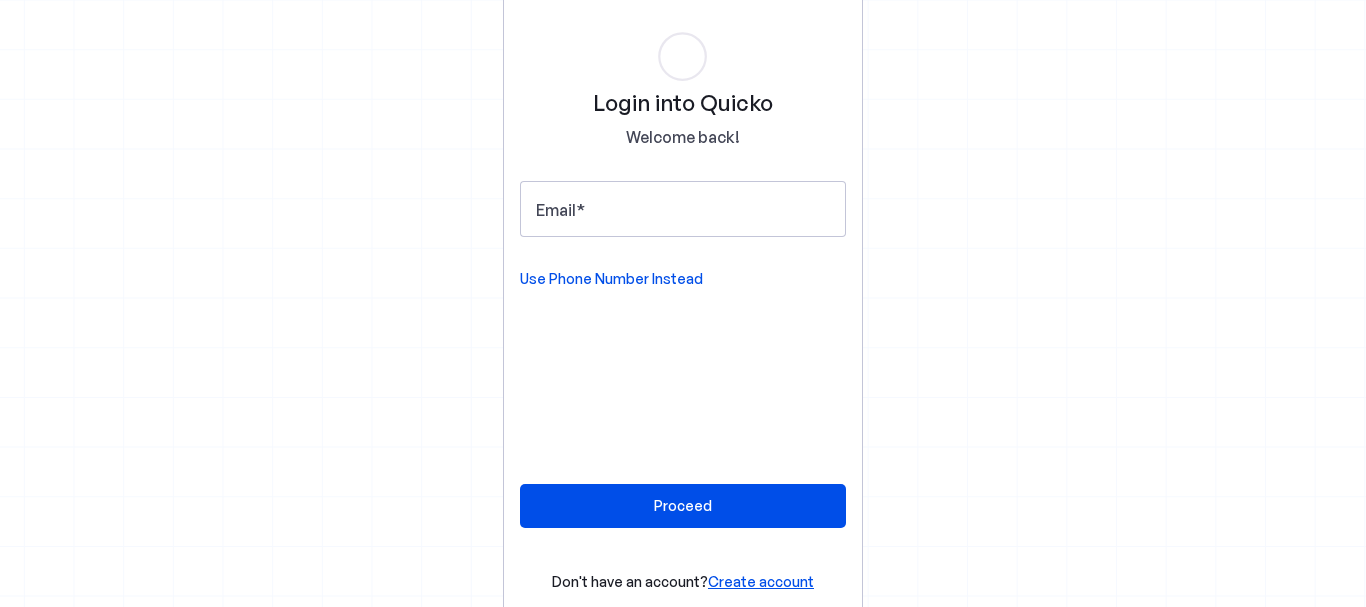 scroll, scrollTop: 0, scrollLeft: 0, axis: both 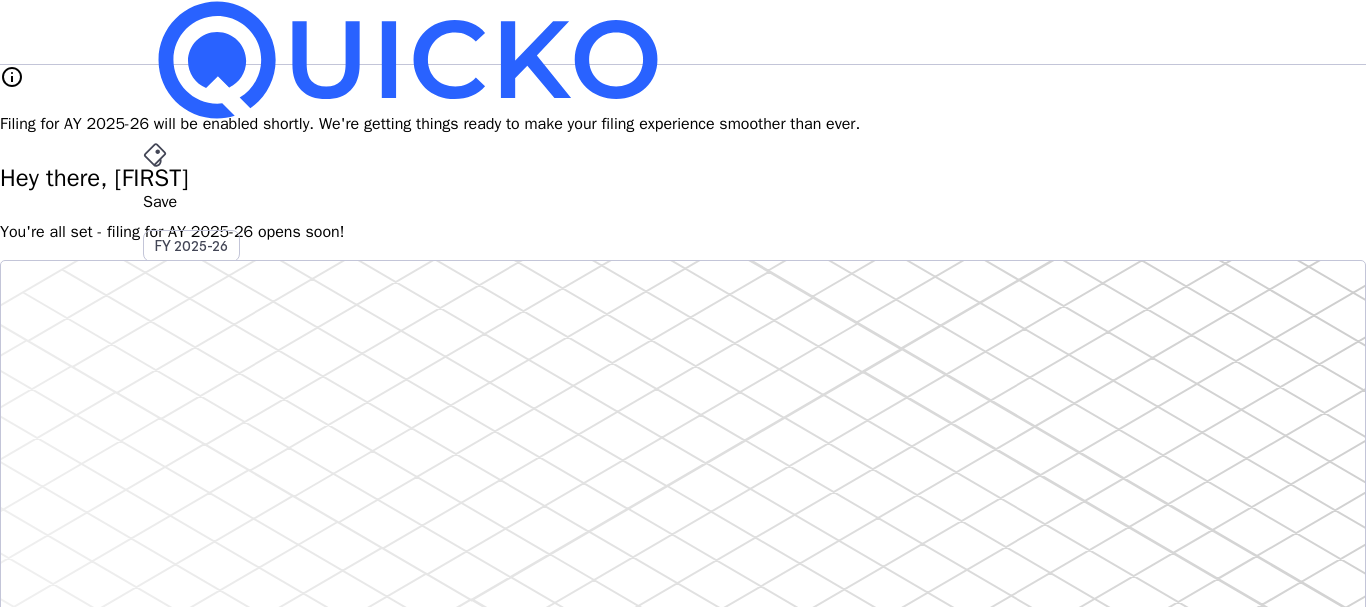 click on "More  arrow_drop_down" at bounding box center (683, 519) 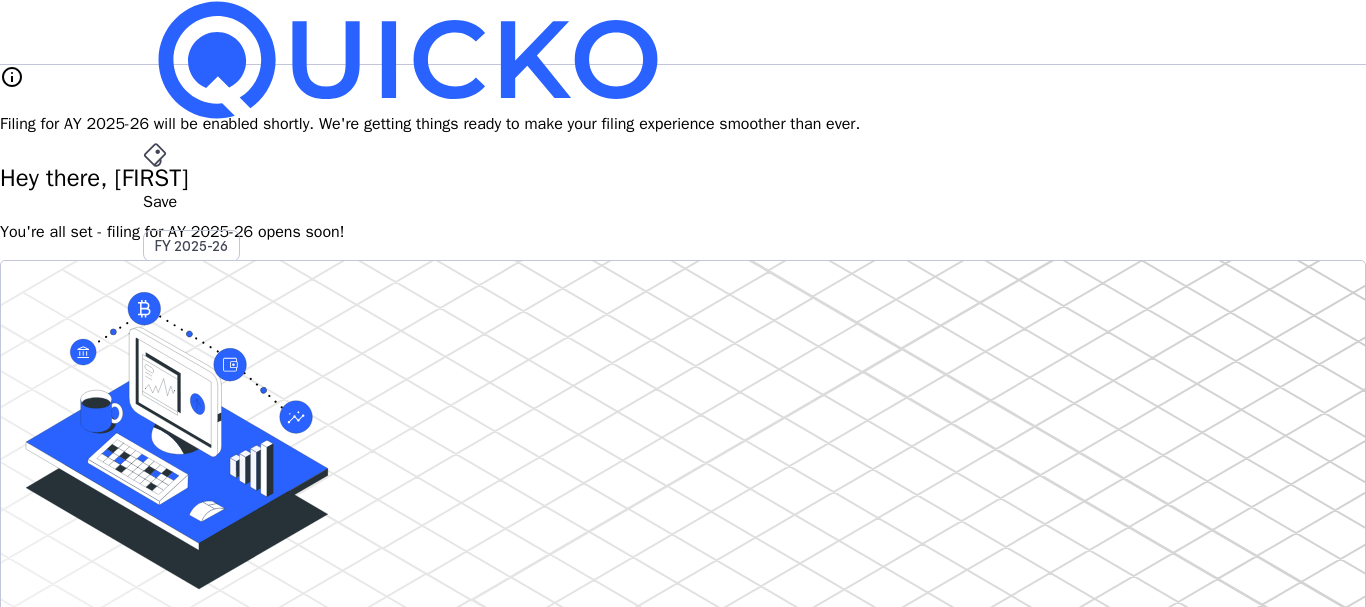 click on "SP" at bounding box center [159, 587] 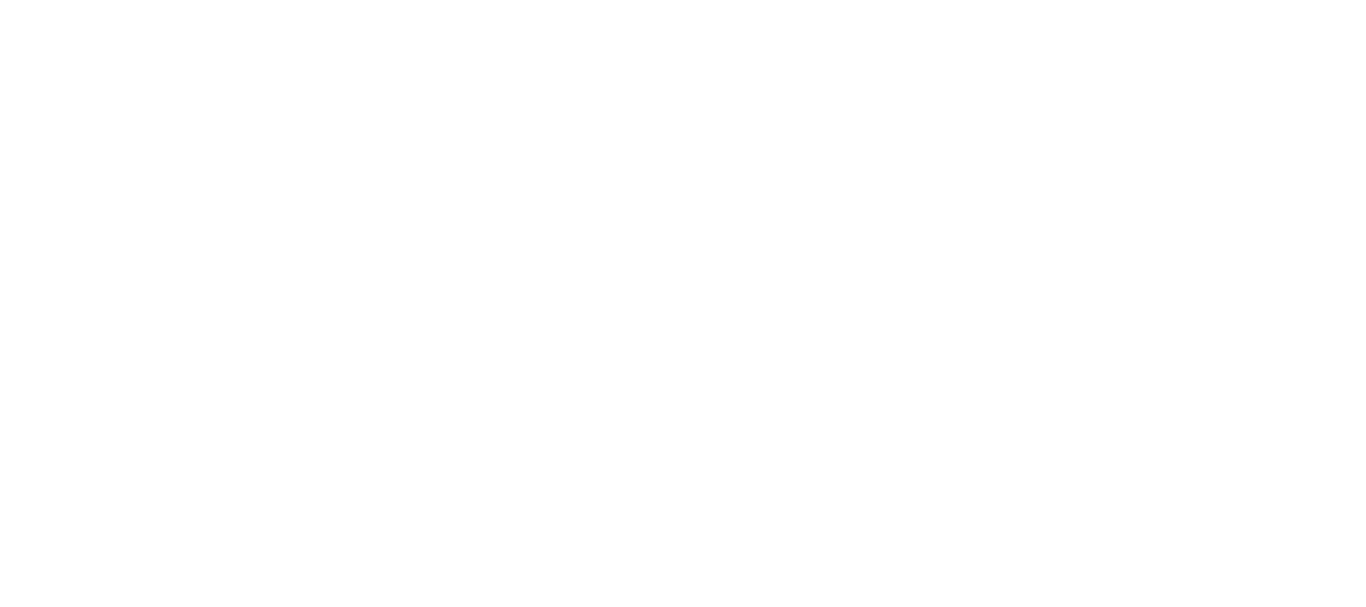 scroll, scrollTop: 0, scrollLeft: 0, axis: both 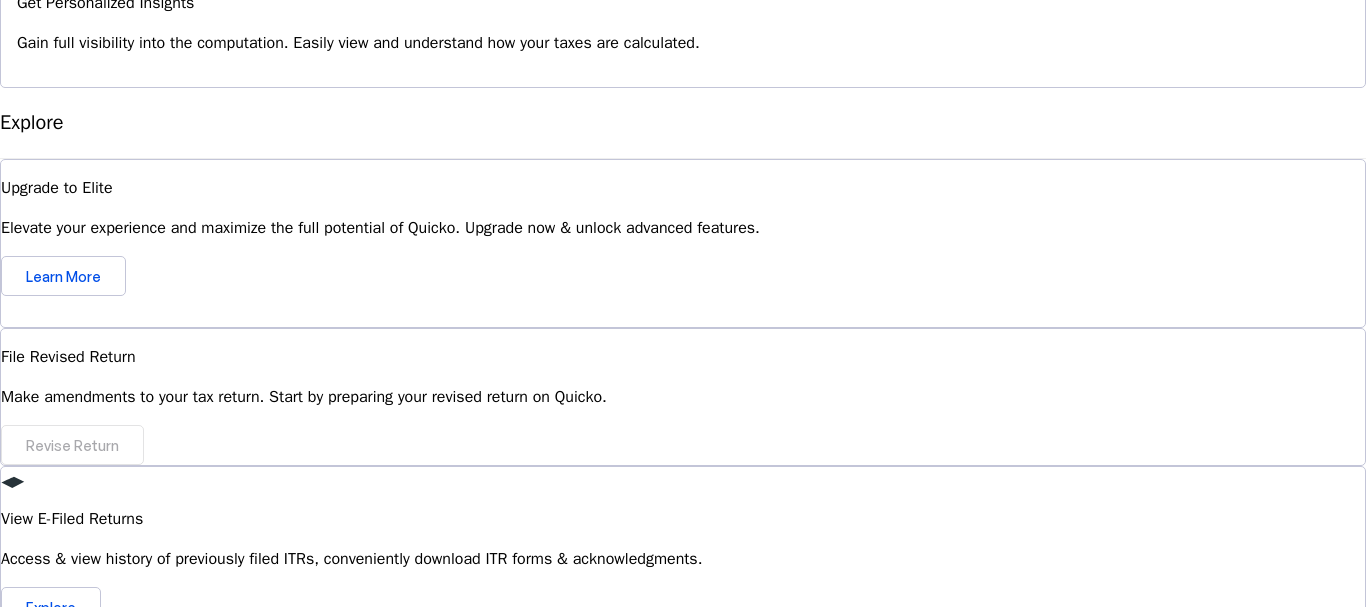 click on "Can I revise my ITR on Quicko after filing?" at bounding box center [683, 875] 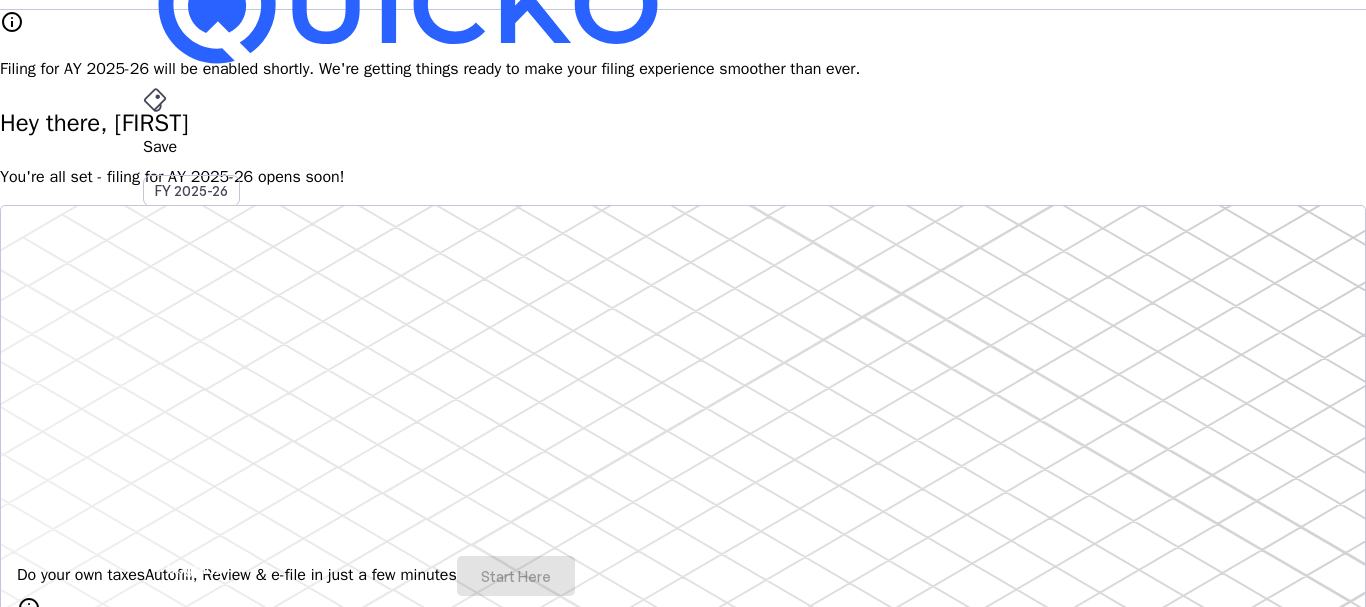 scroll, scrollTop: 0, scrollLeft: 0, axis: both 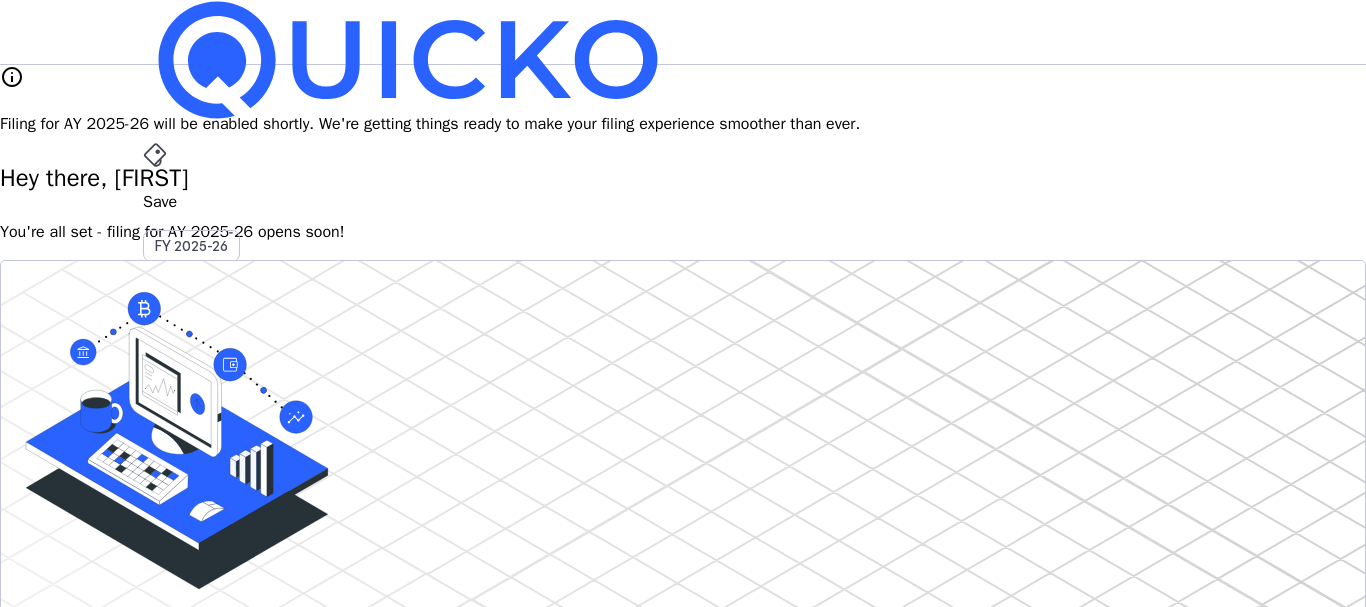 click on "More" at bounding box center (683, 496) 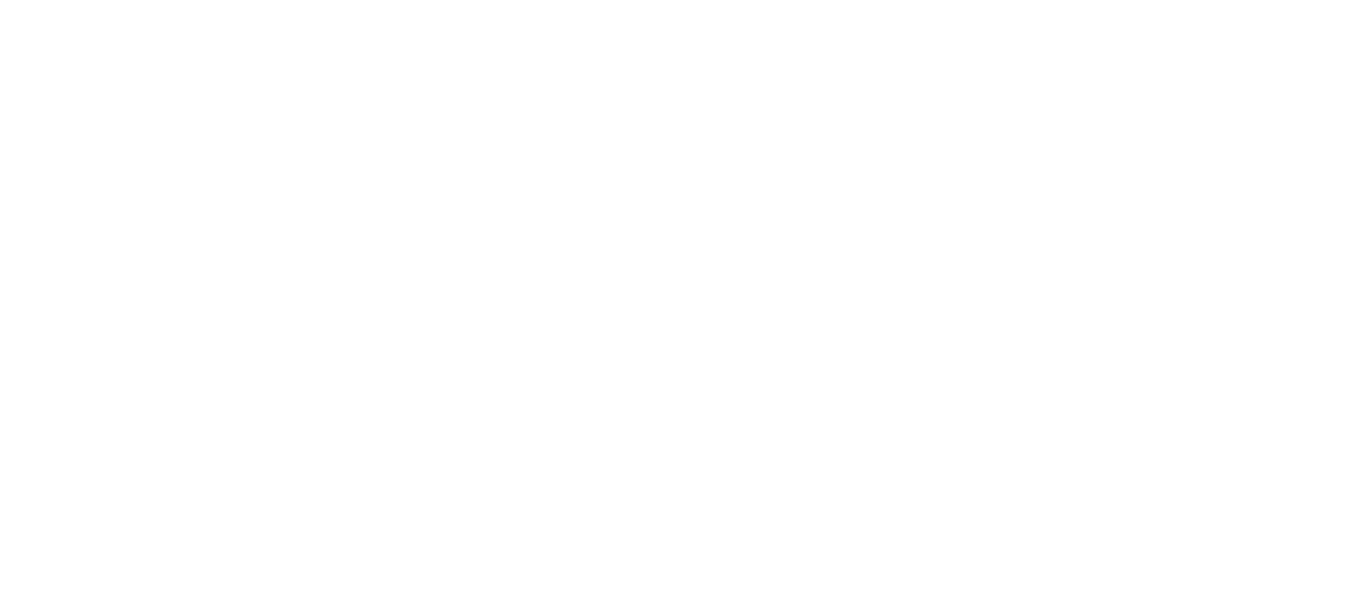 scroll, scrollTop: 0, scrollLeft: 0, axis: both 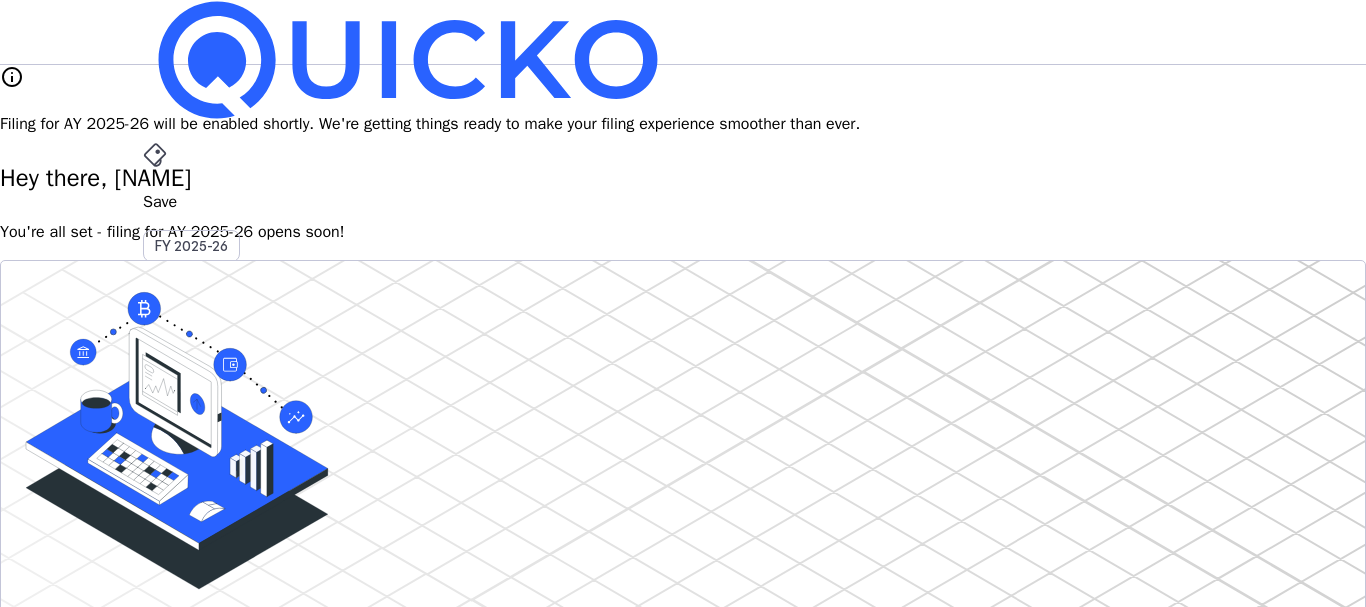 click on "SP" at bounding box center [159, 587] 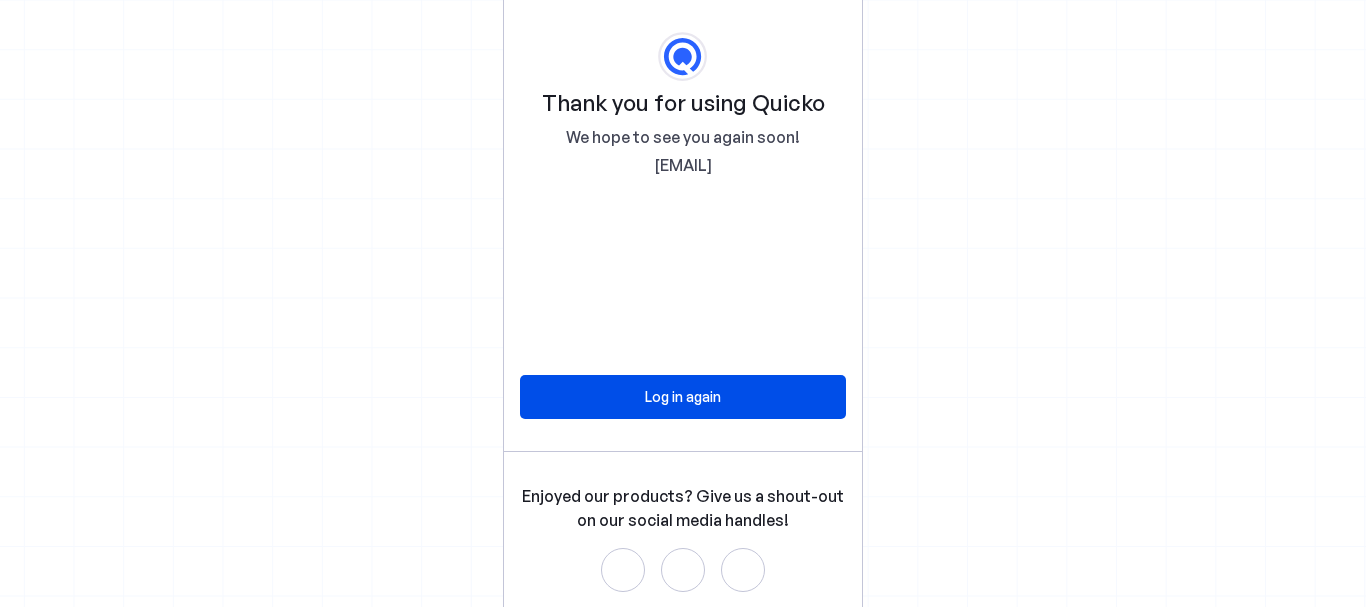 scroll, scrollTop: 0, scrollLeft: 0, axis: both 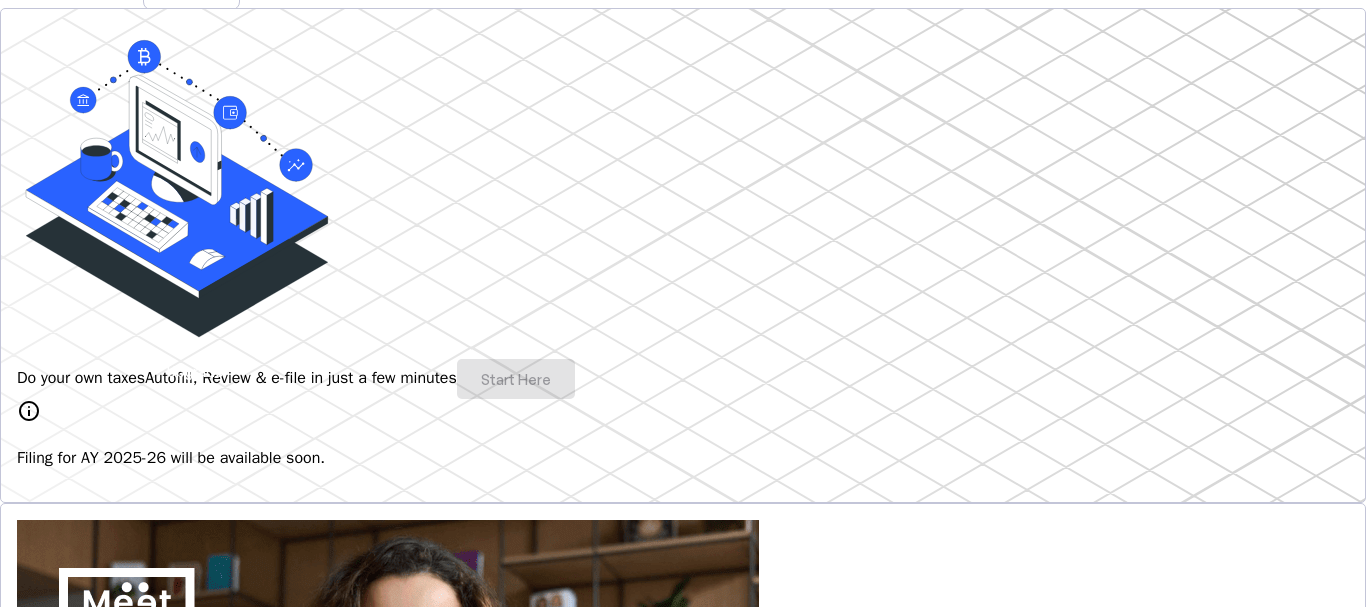 click on "Do your own taxes   Autofill, Review & e-file in just a few minutes   Start Here" at bounding box center (683, 379) 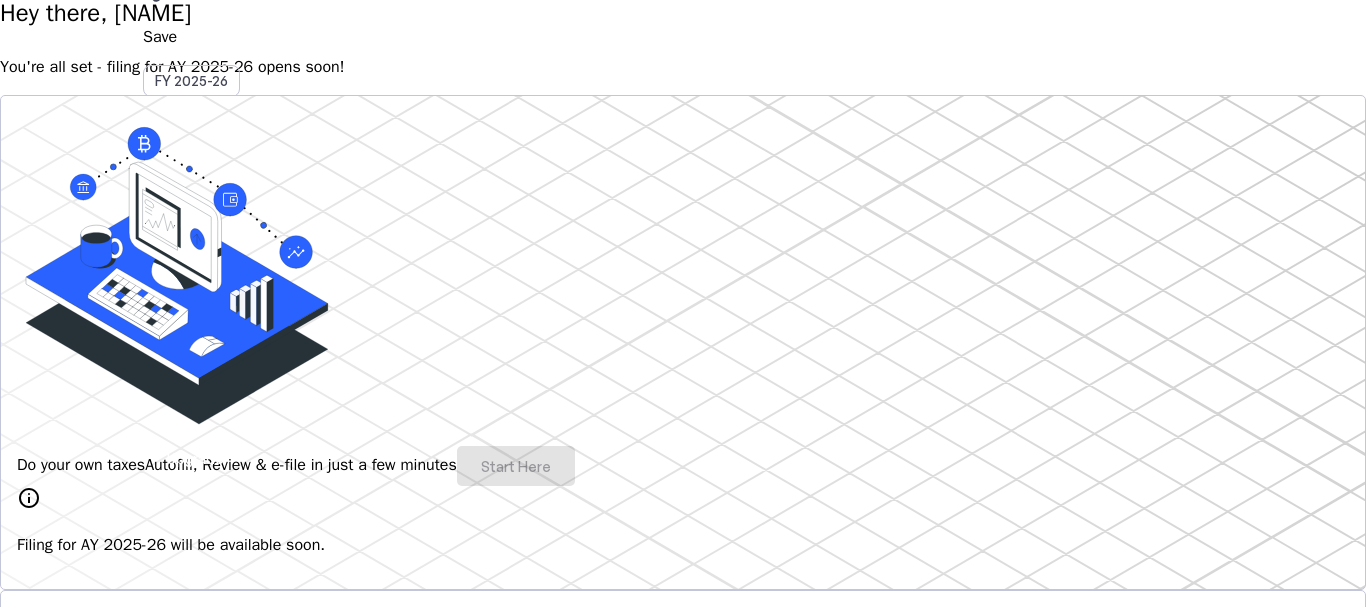 scroll, scrollTop: 0, scrollLeft: 0, axis: both 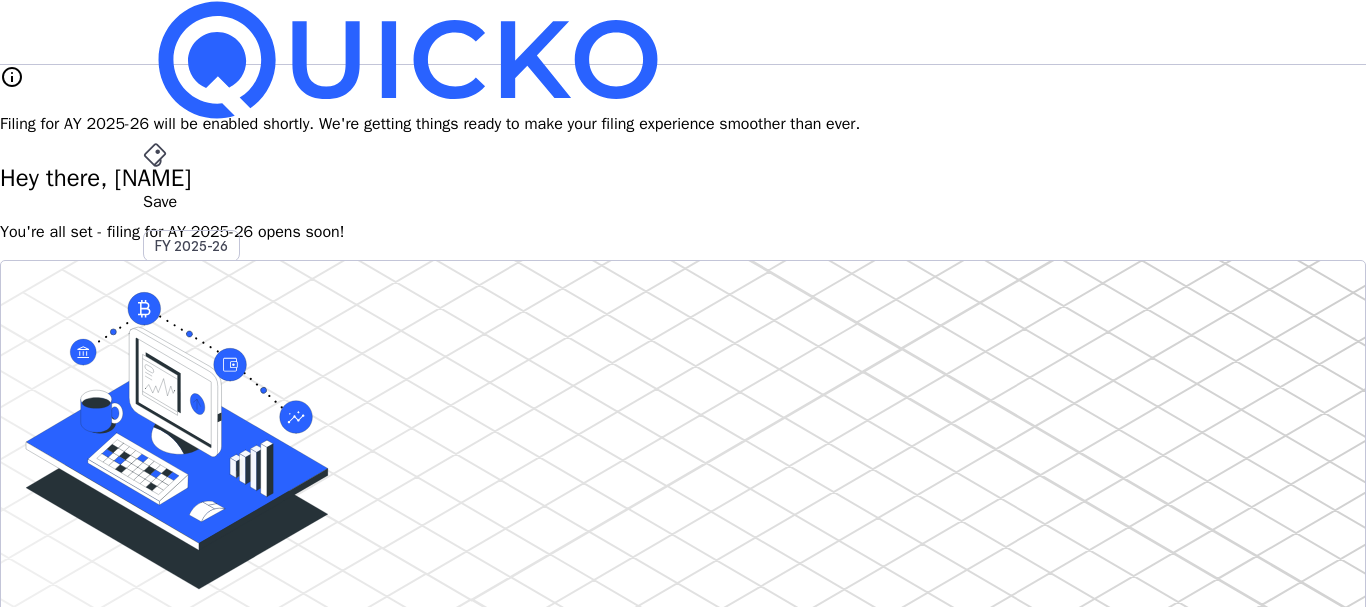 click on "File" at bounding box center (683, 408) 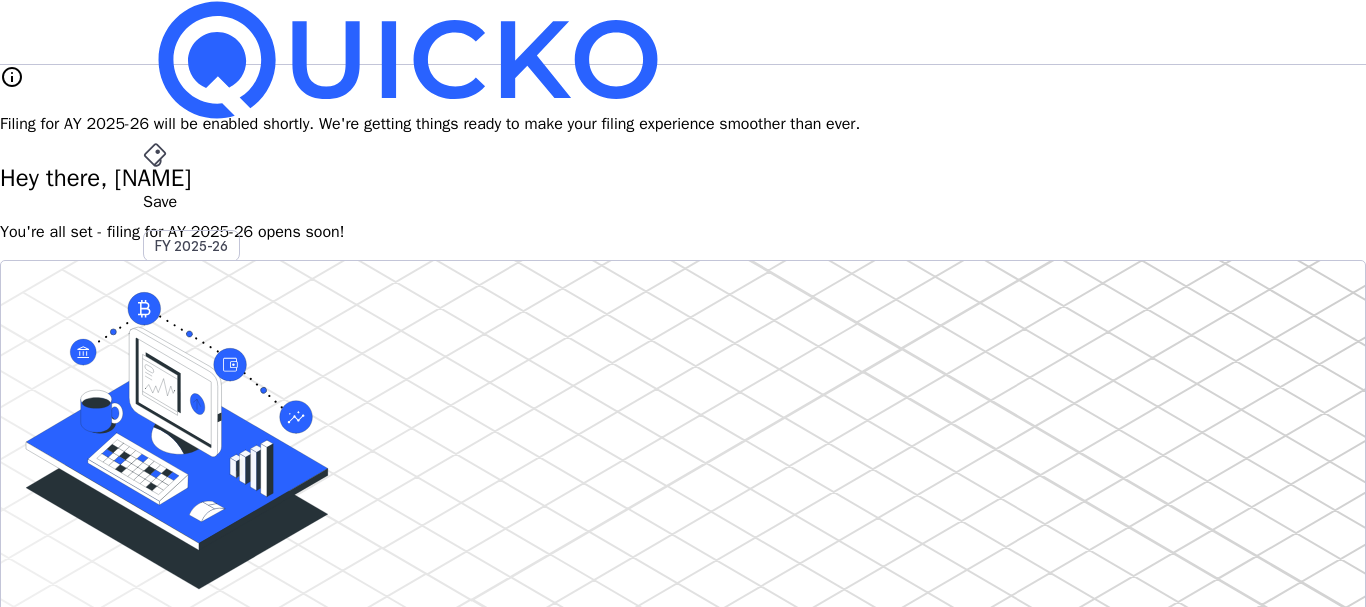 click on "AY 2025-26" at bounding box center (192, 452) 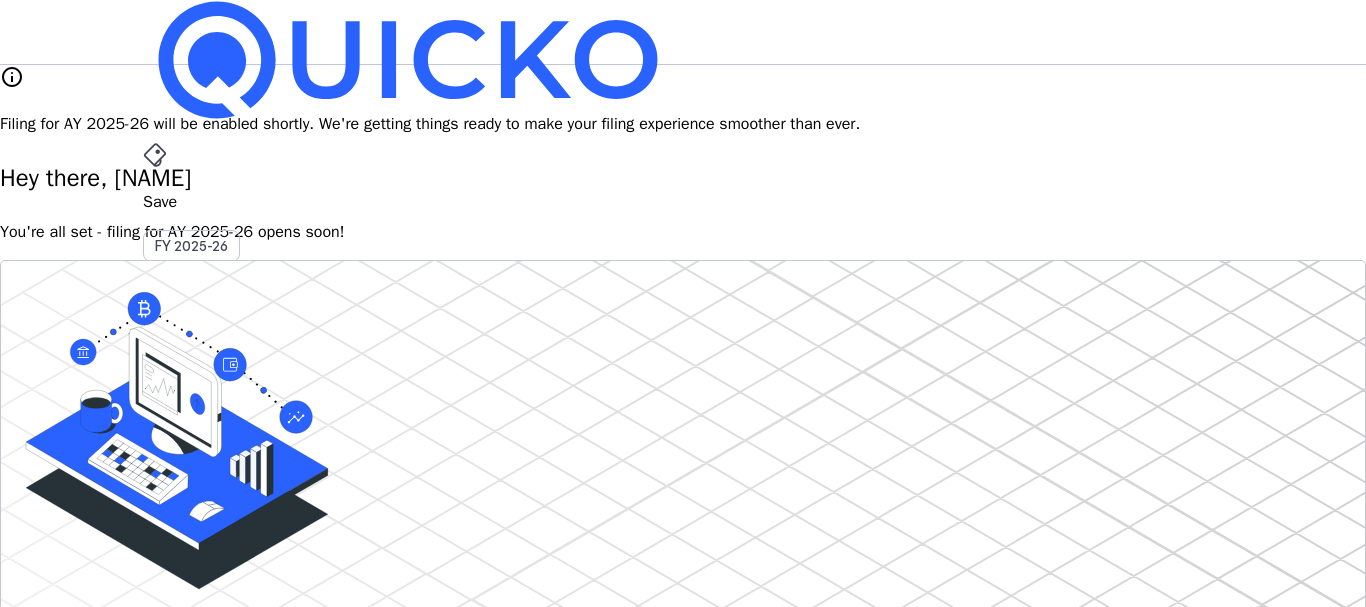 click on "File" at bounding box center (683, 408) 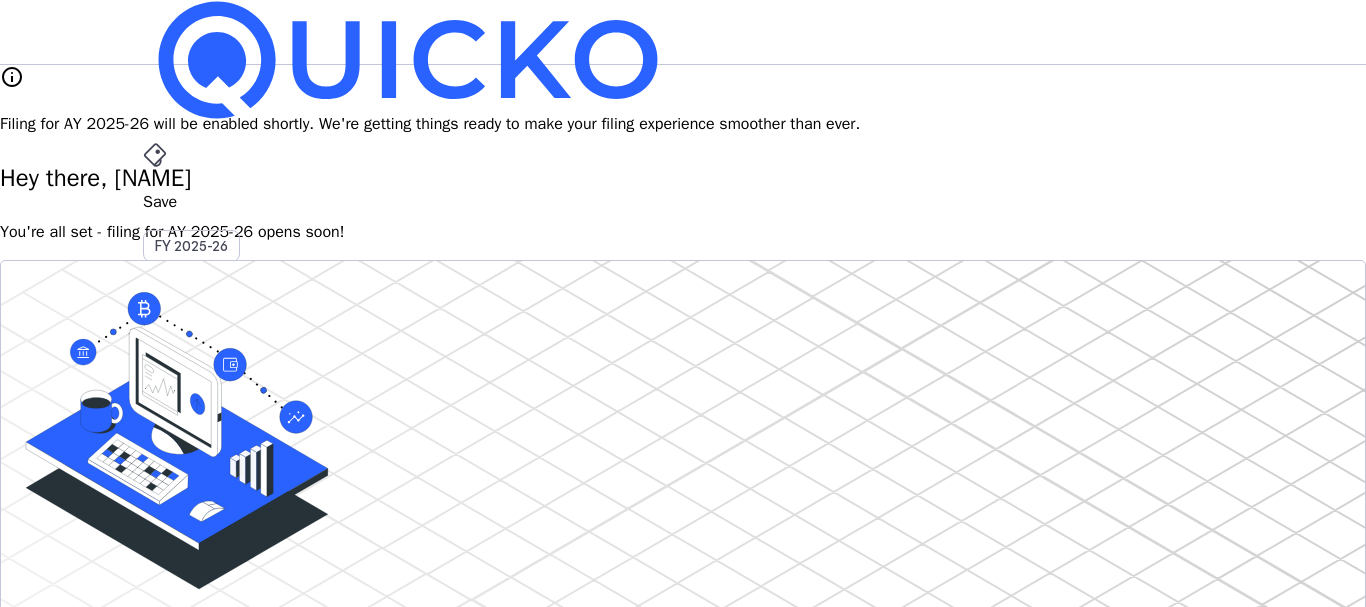 click at bounding box center (157, 151) 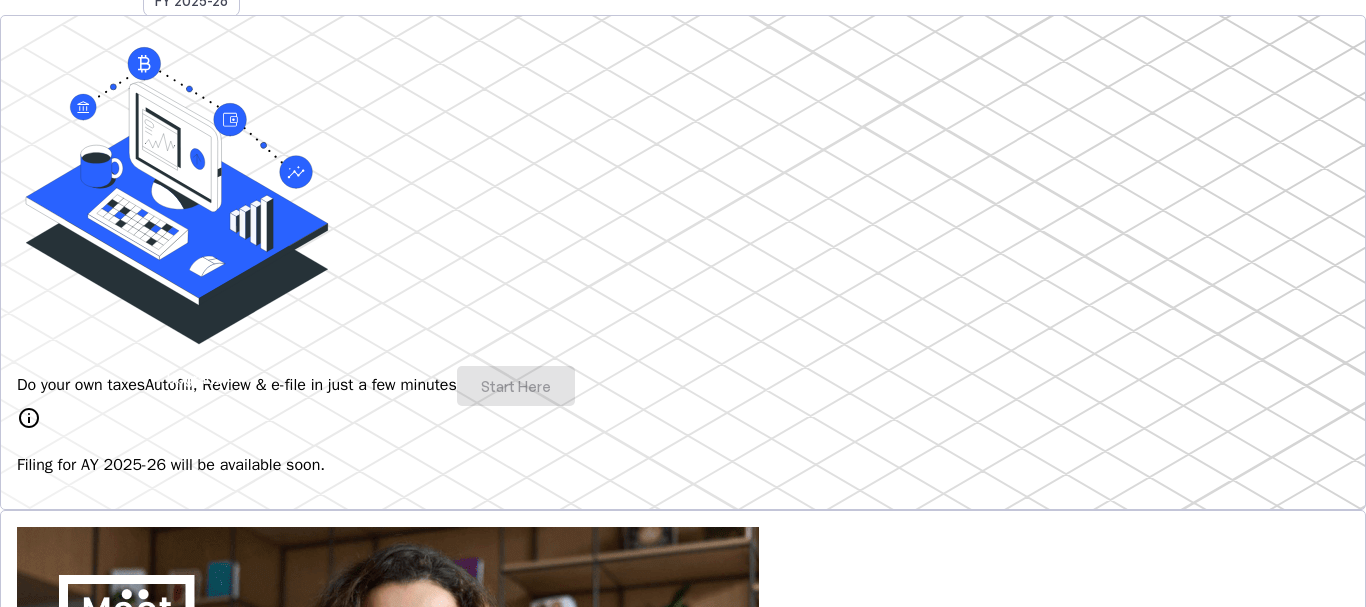 scroll, scrollTop: 244, scrollLeft: 0, axis: vertical 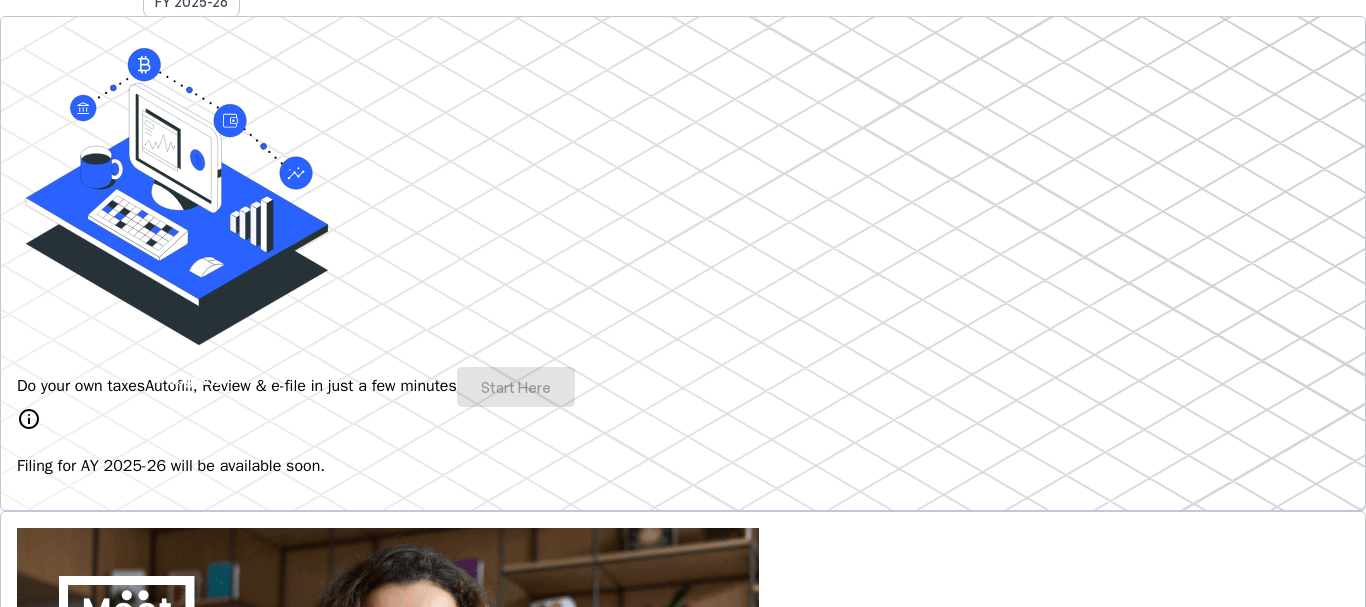 click on "Do your own taxes   Autofill, Review & e-file in just a few minutes   Start Here" at bounding box center [683, 387] 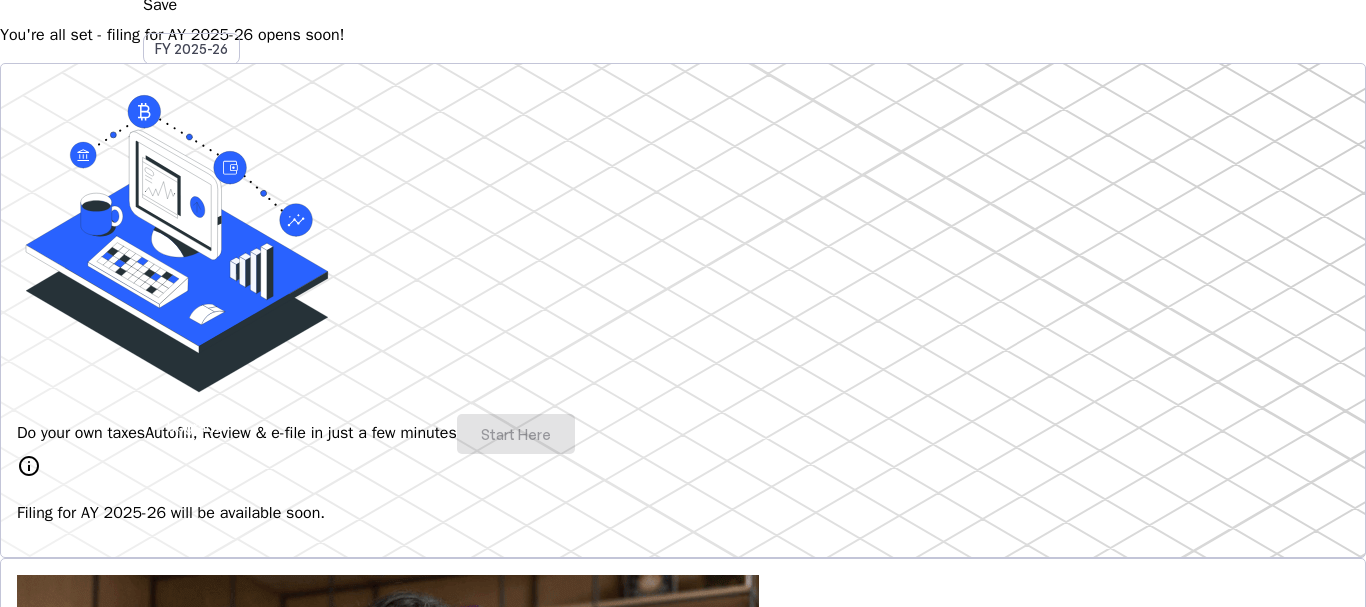 scroll, scrollTop: 198, scrollLeft: 0, axis: vertical 